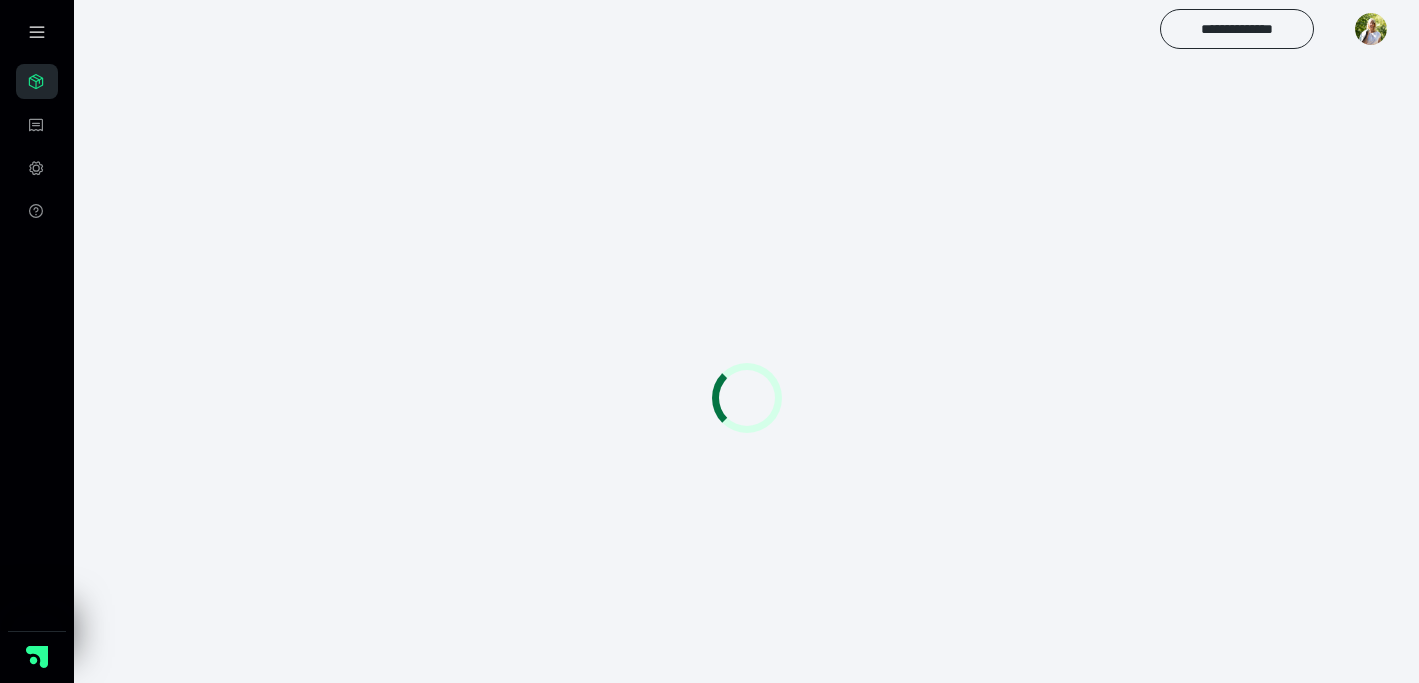 scroll, scrollTop: 0, scrollLeft: 0, axis: both 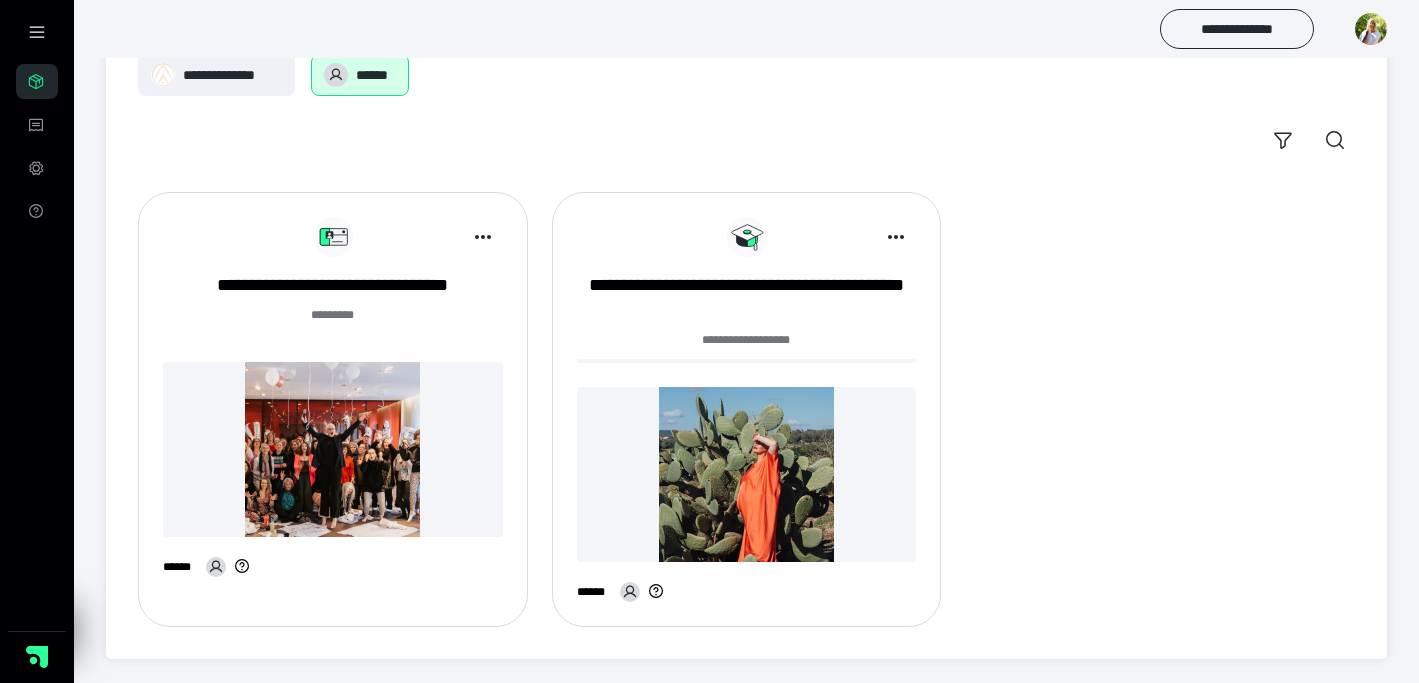 click at bounding box center (333, 449) 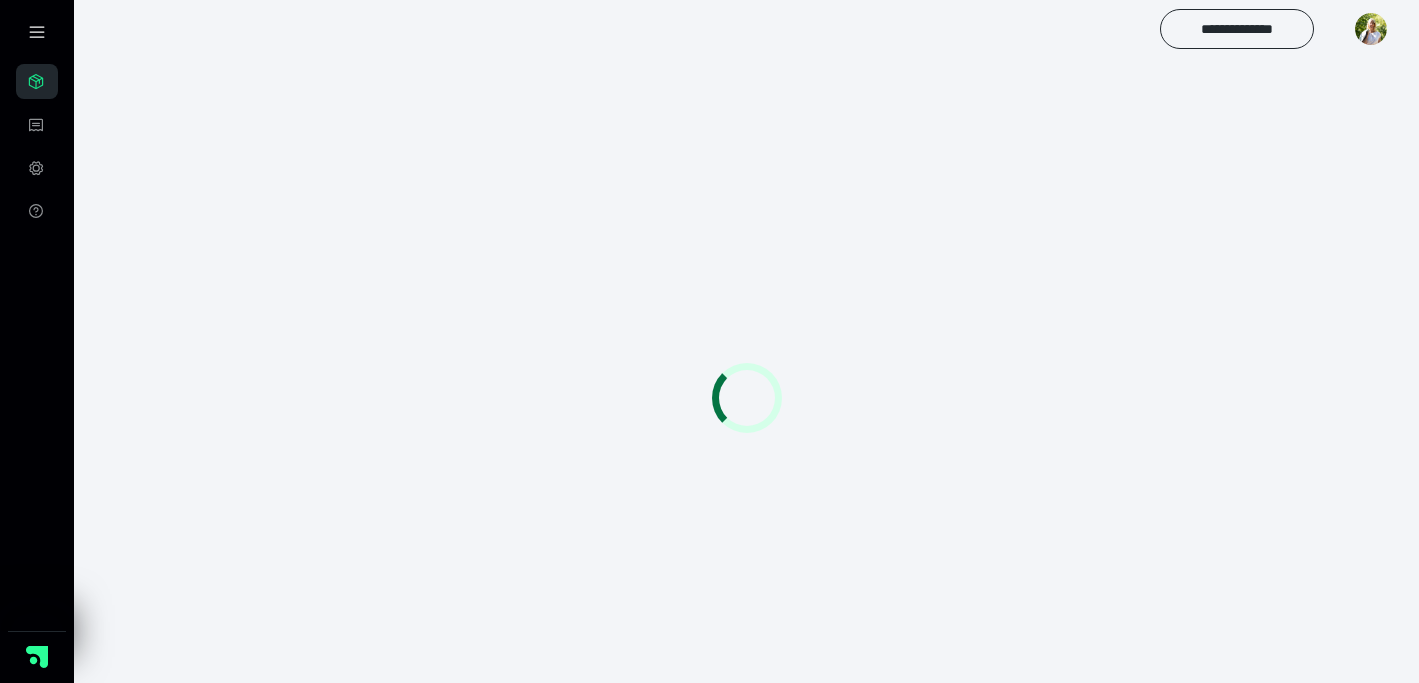 scroll, scrollTop: 0, scrollLeft: 0, axis: both 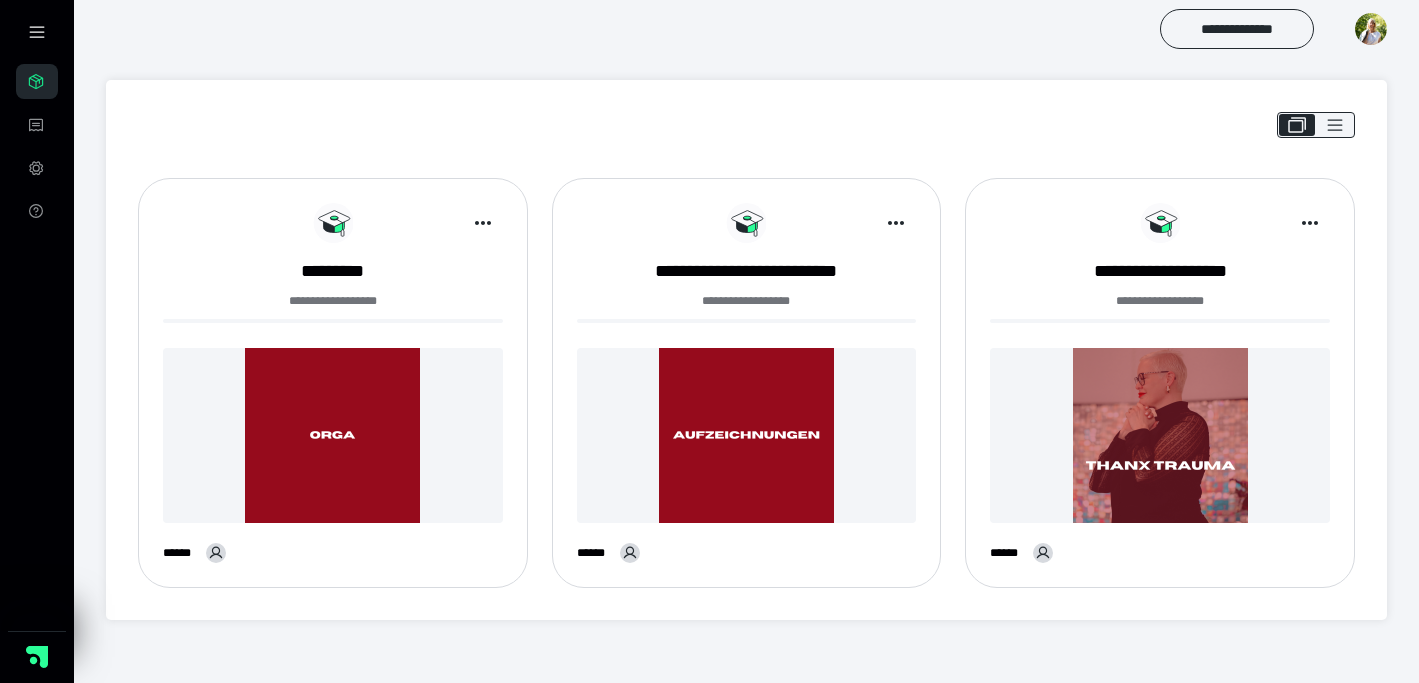 click at bounding box center [1160, 435] 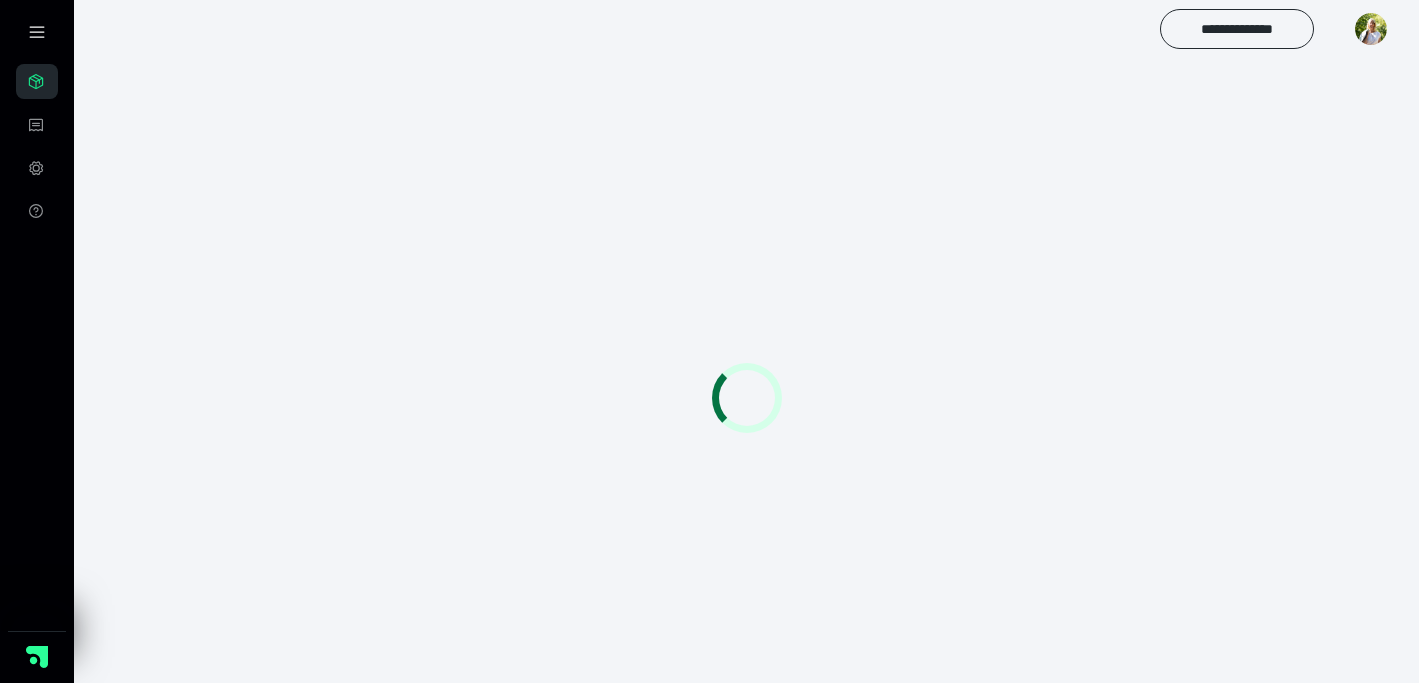 scroll, scrollTop: 0, scrollLeft: 0, axis: both 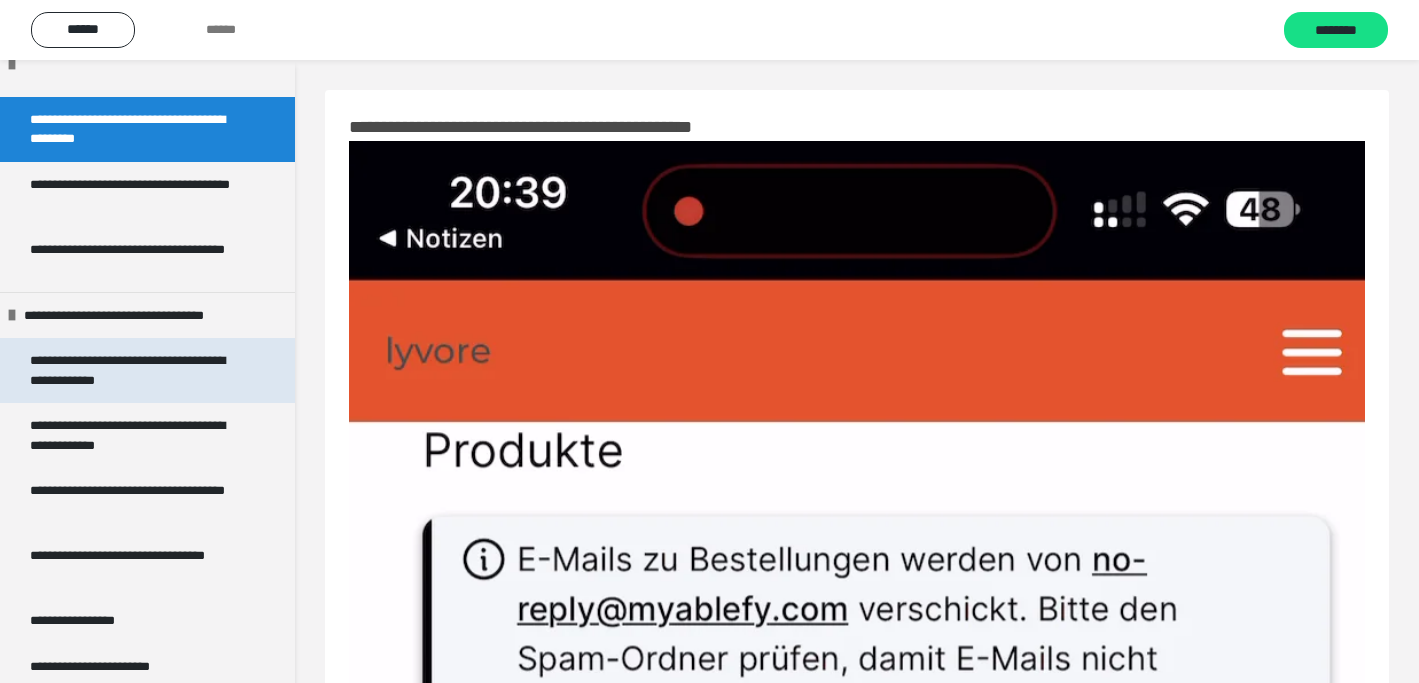 click on "**********" at bounding box center [139, 370] 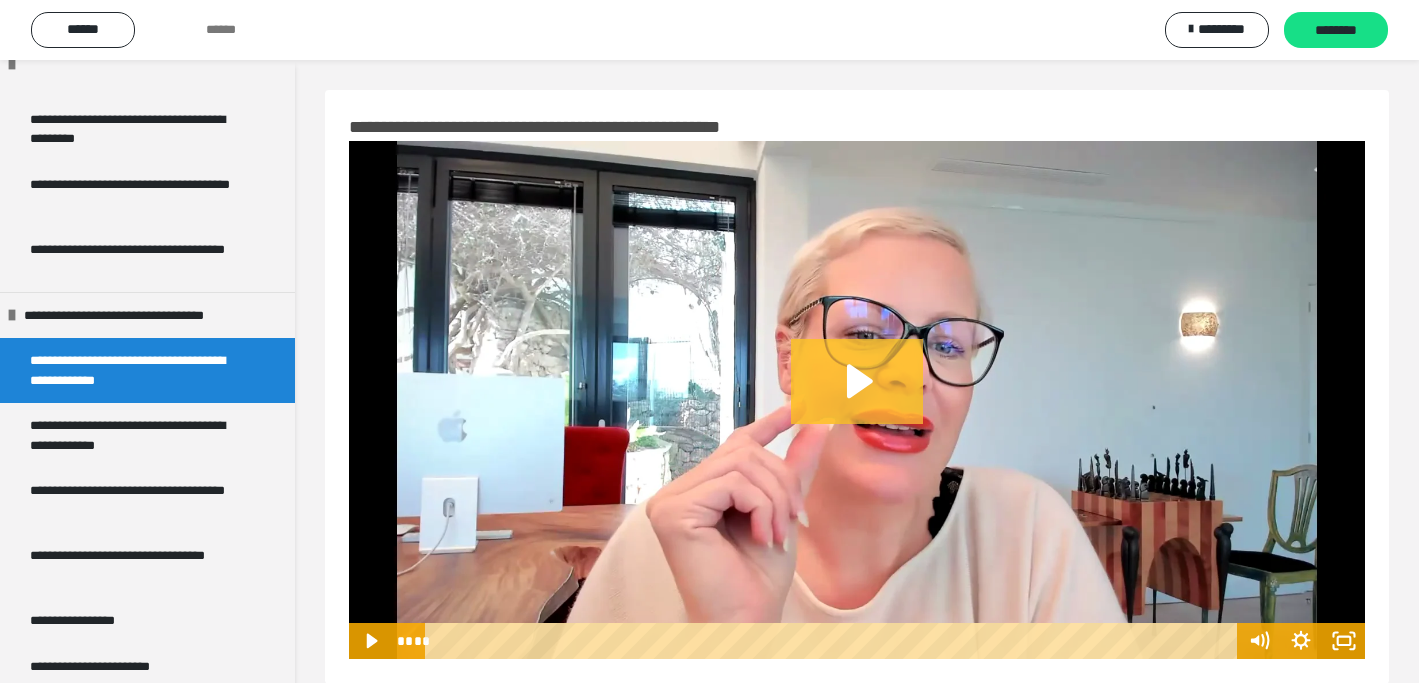 click 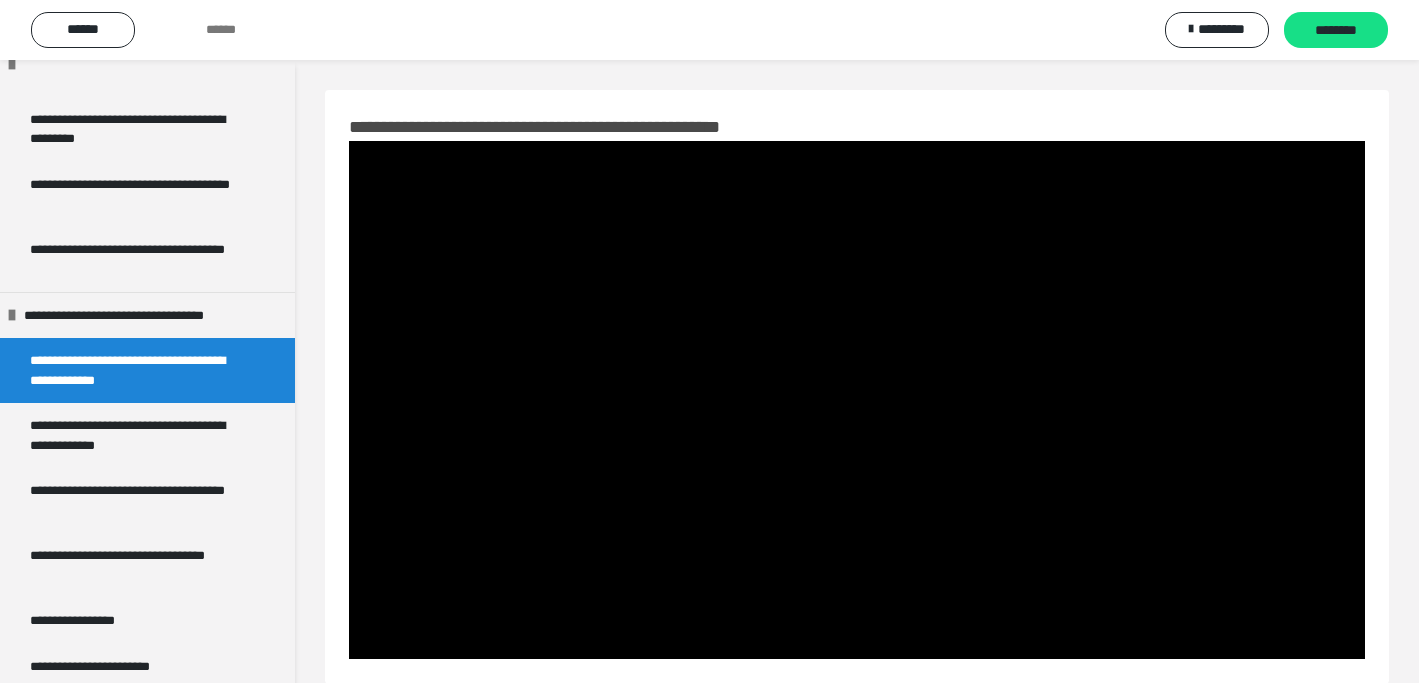 click on "****** ****** ********* ********" at bounding box center [709, 30] 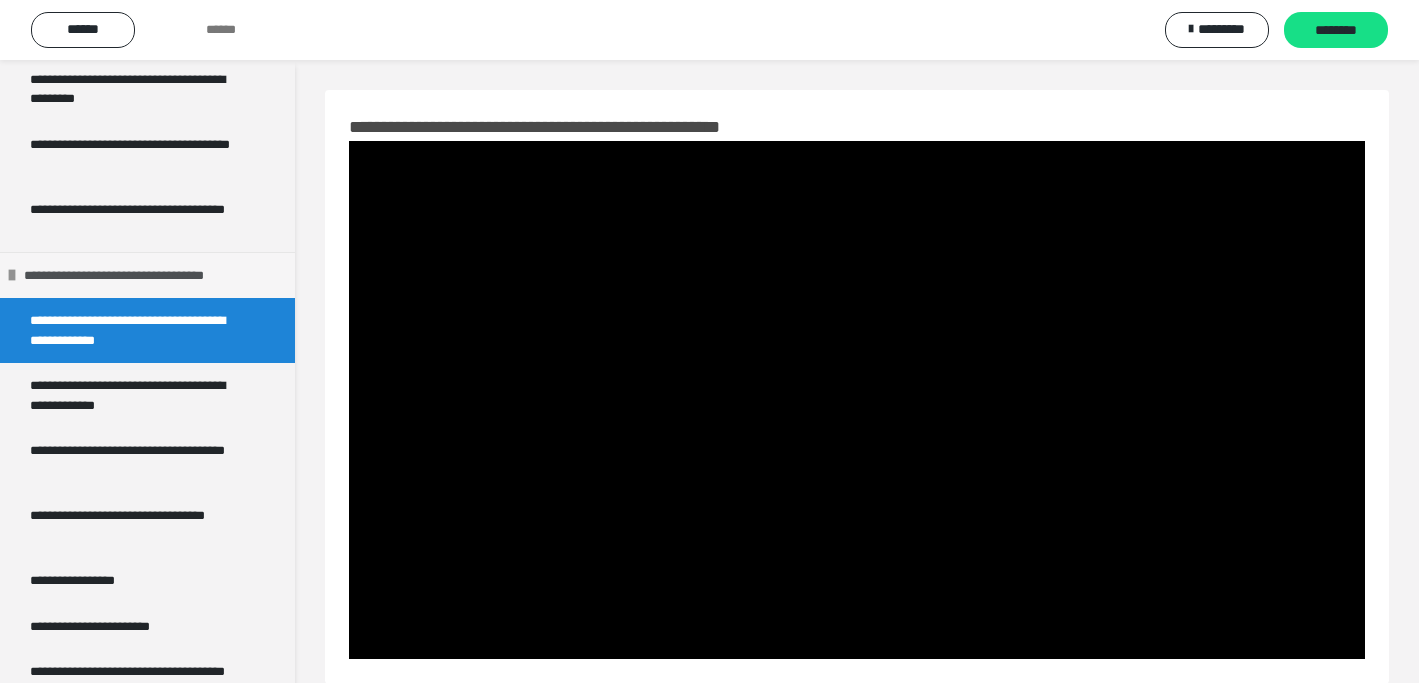 scroll, scrollTop: 0, scrollLeft: 0, axis: both 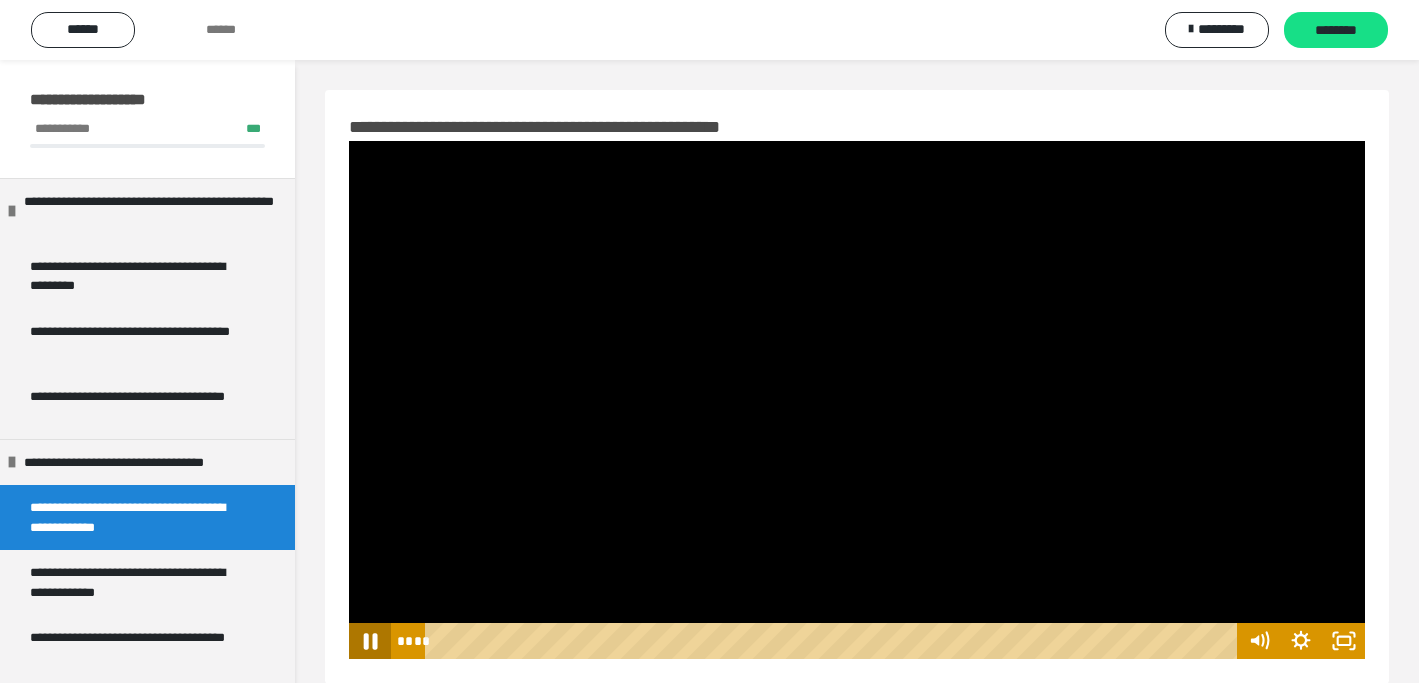 click 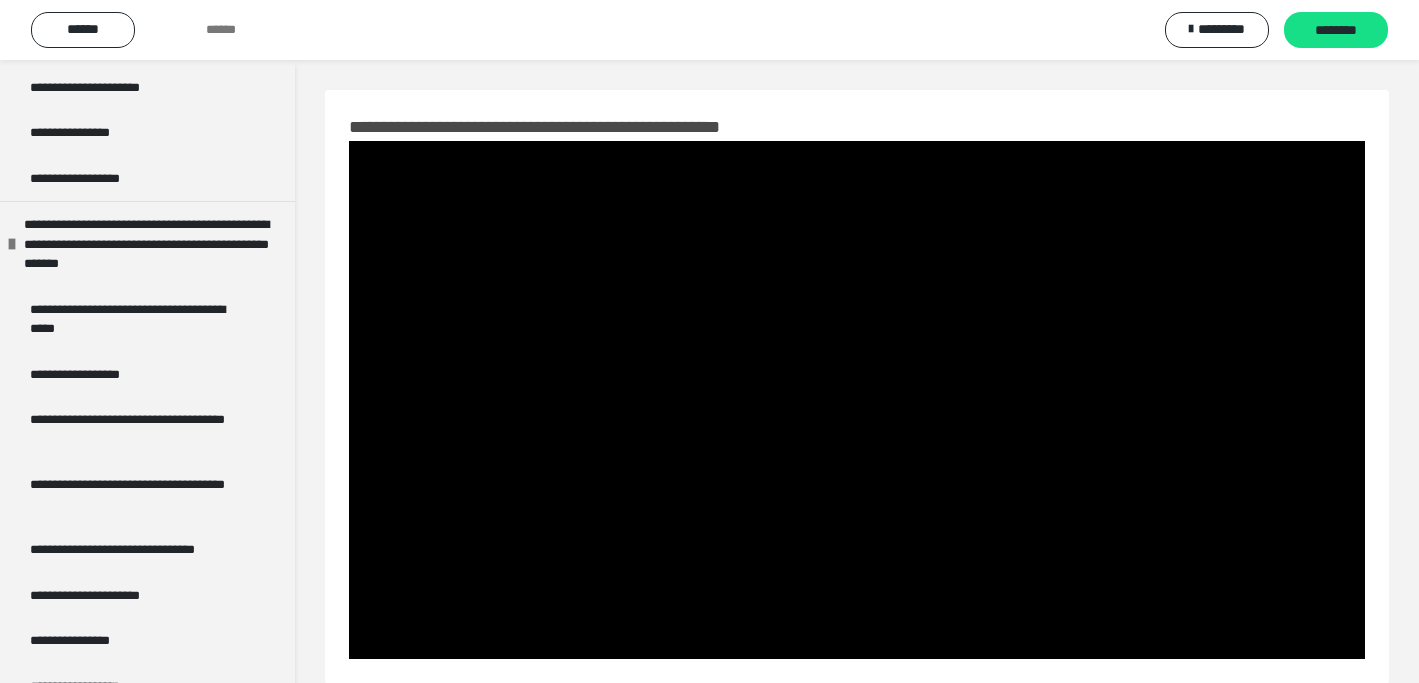 scroll, scrollTop: 1482, scrollLeft: 0, axis: vertical 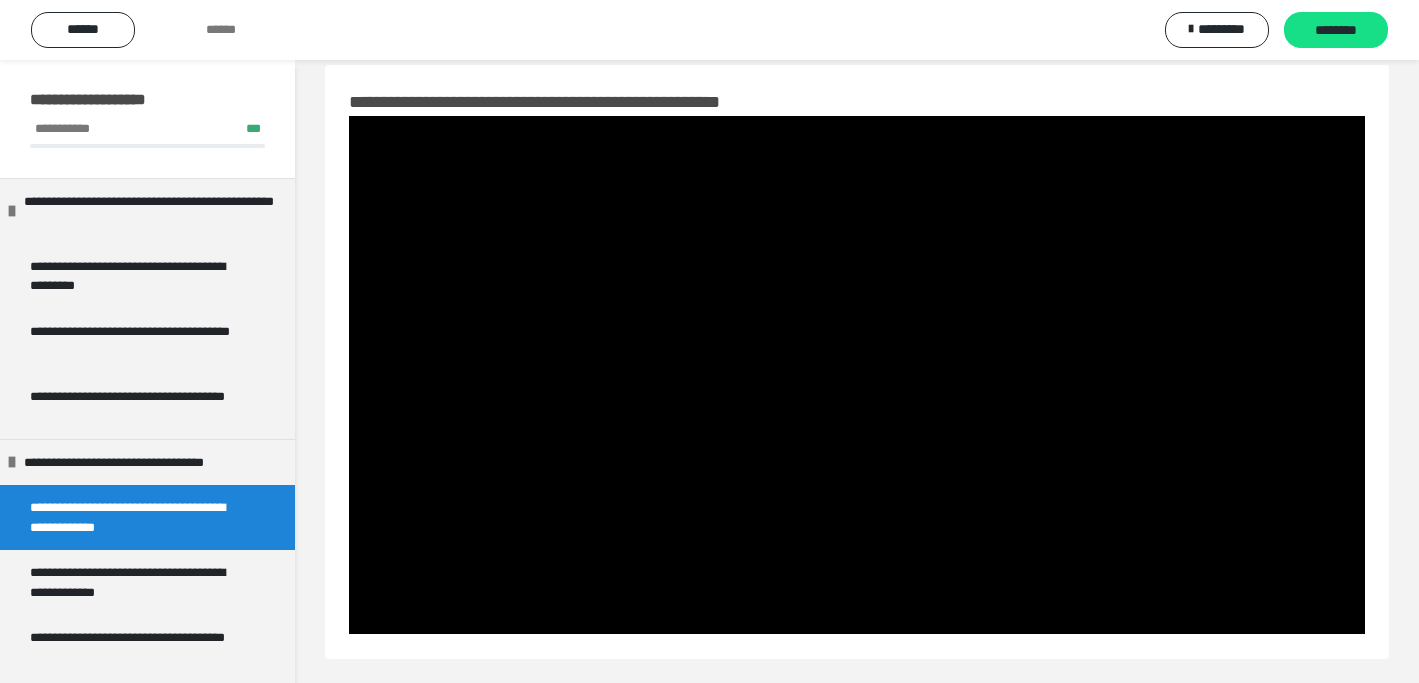 click on "****** ****** ********* ********" at bounding box center (709, 30) 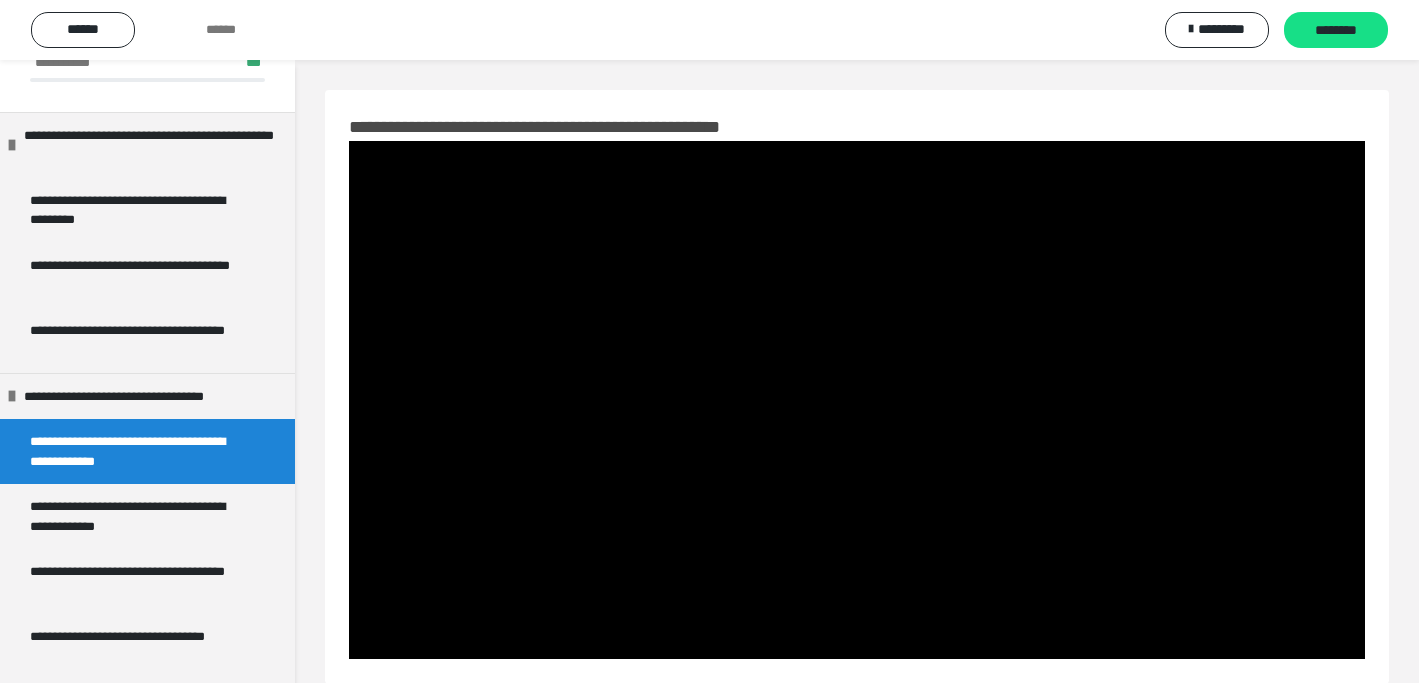 scroll, scrollTop: 40, scrollLeft: 0, axis: vertical 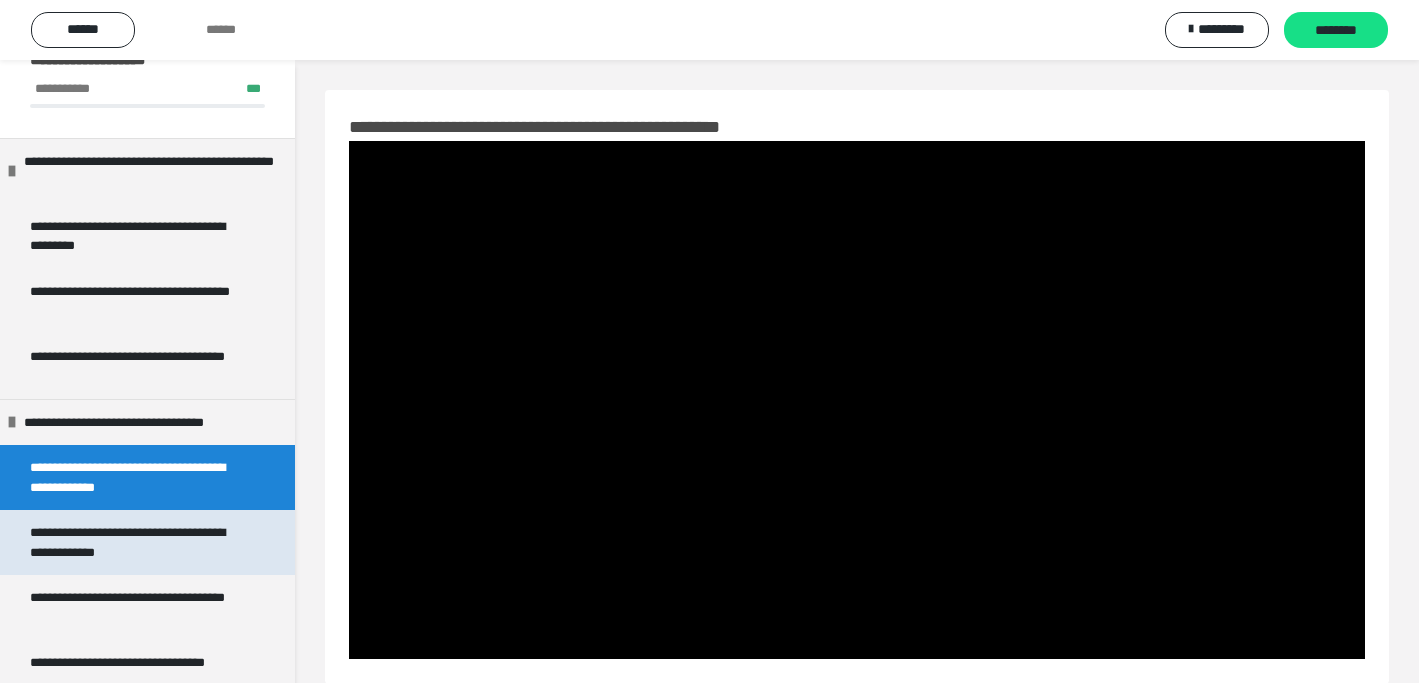 click on "**********" at bounding box center (139, 542) 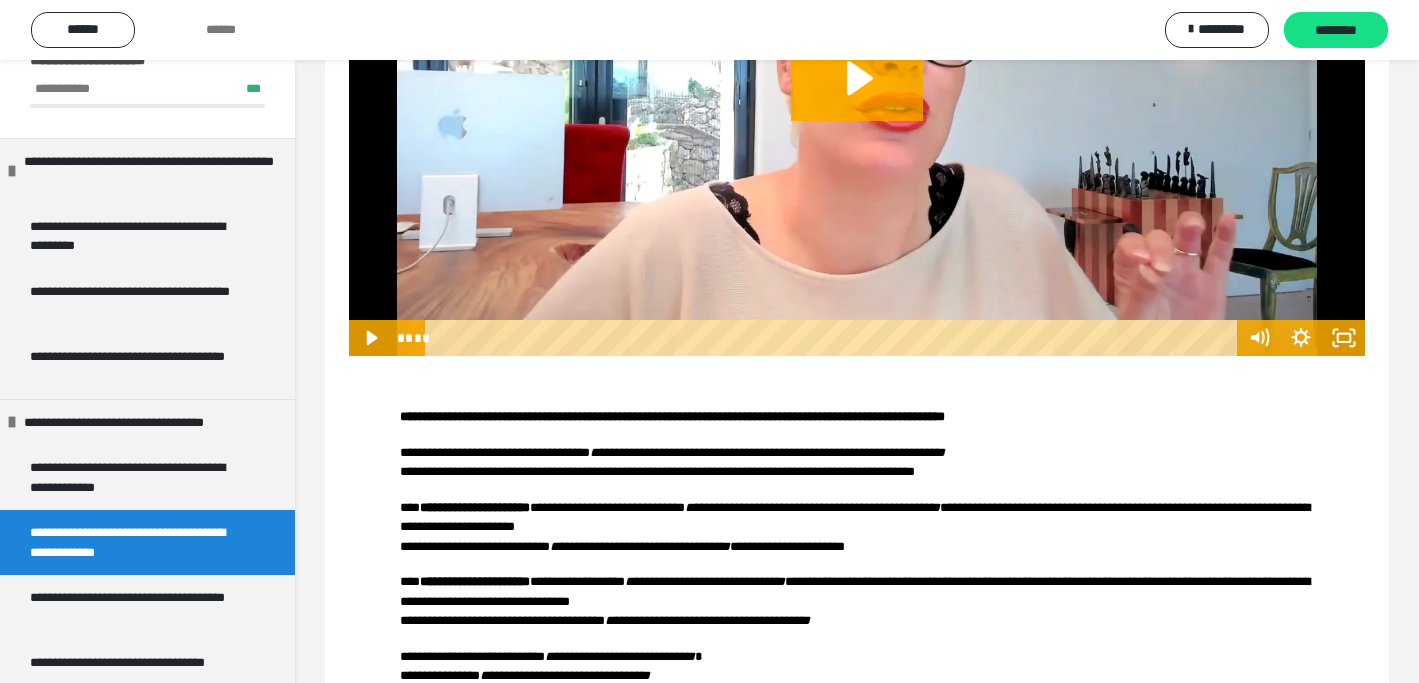 scroll, scrollTop: 517, scrollLeft: 0, axis: vertical 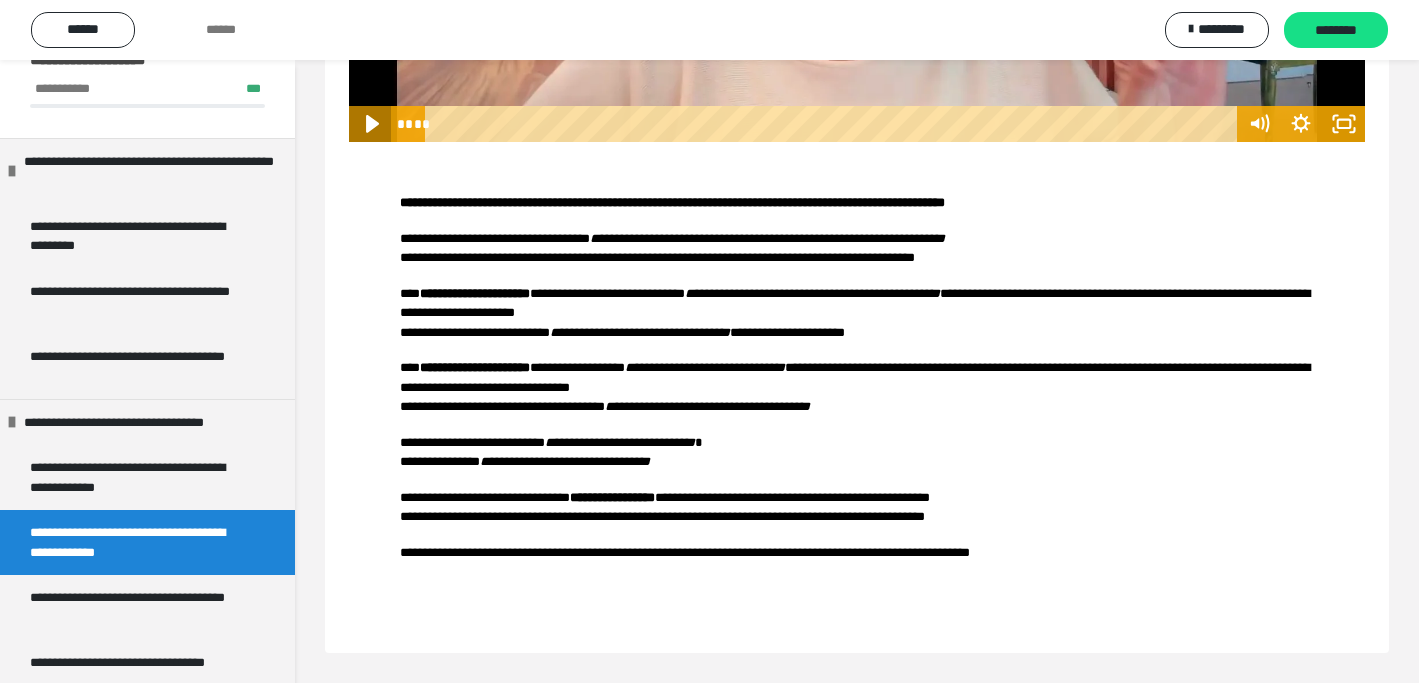 click 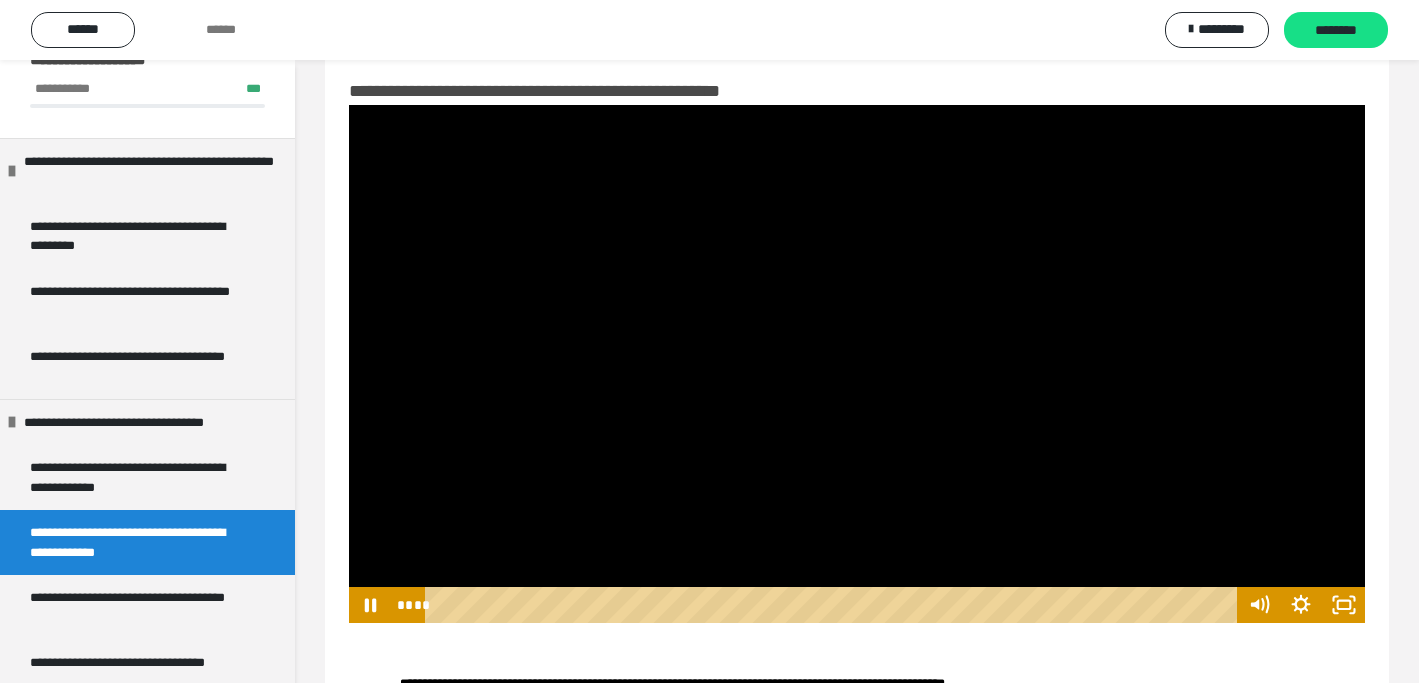 scroll, scrollTop: 41, scrollLeft: 0, axis: vertical 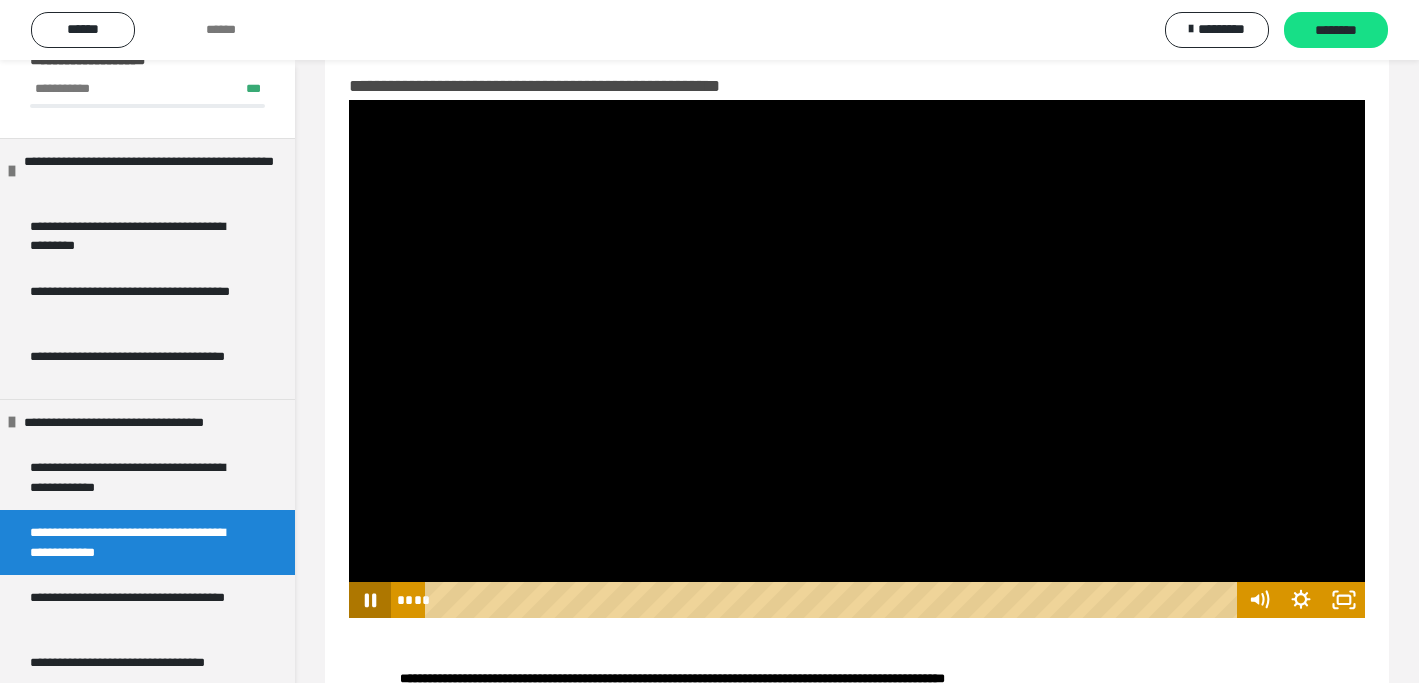 click 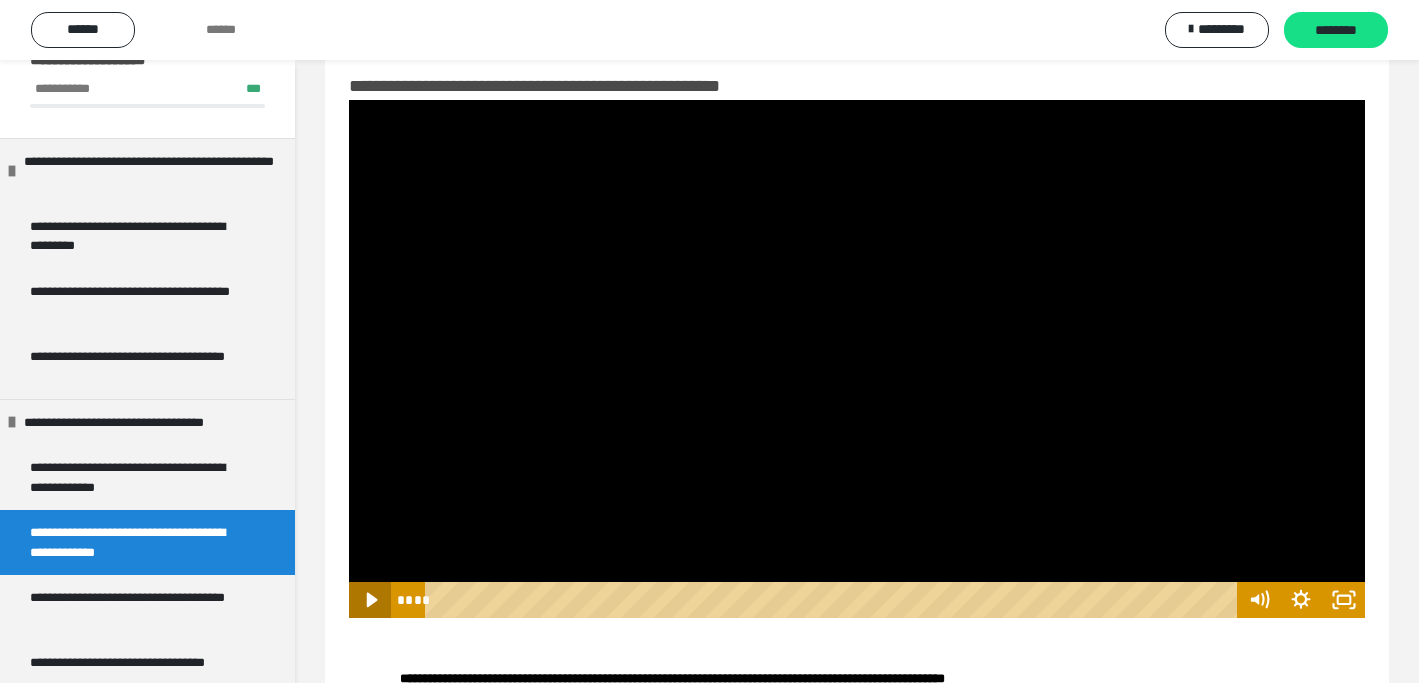 click 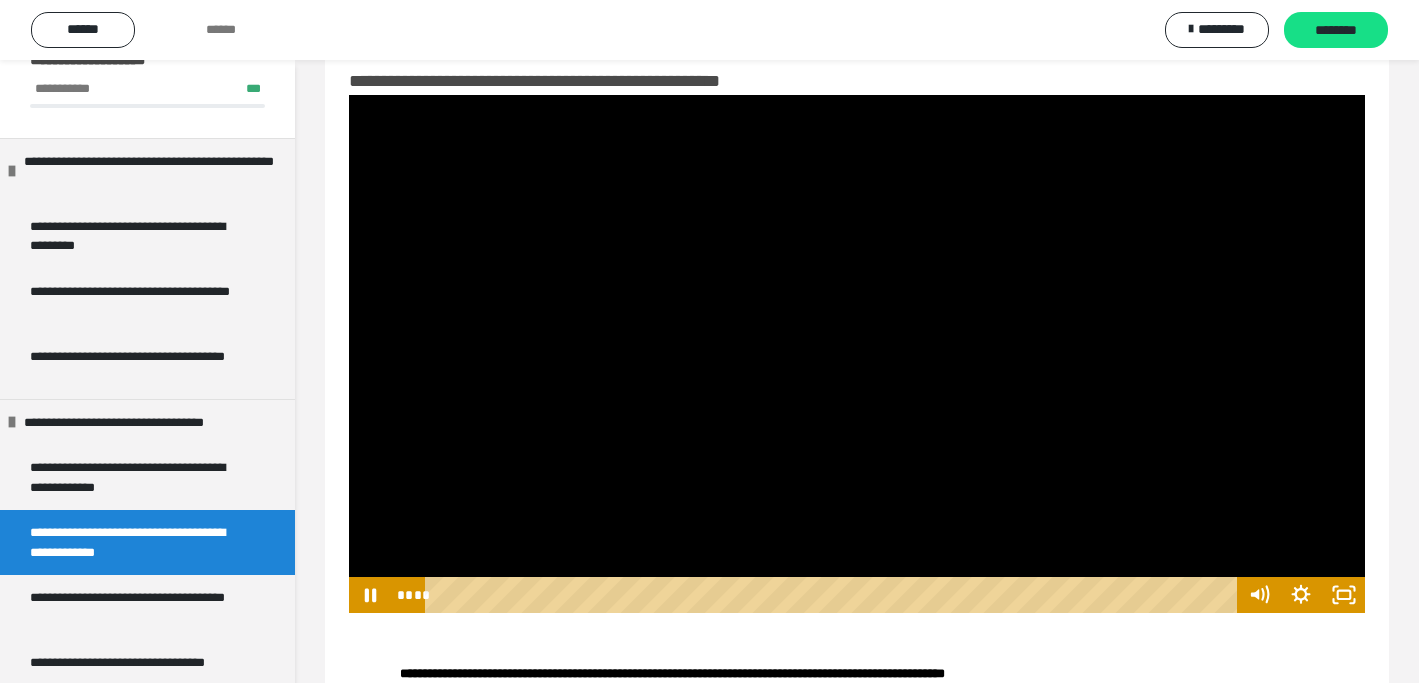 scroll, scrollTop: 0, scrollLeft: 0, axis: both 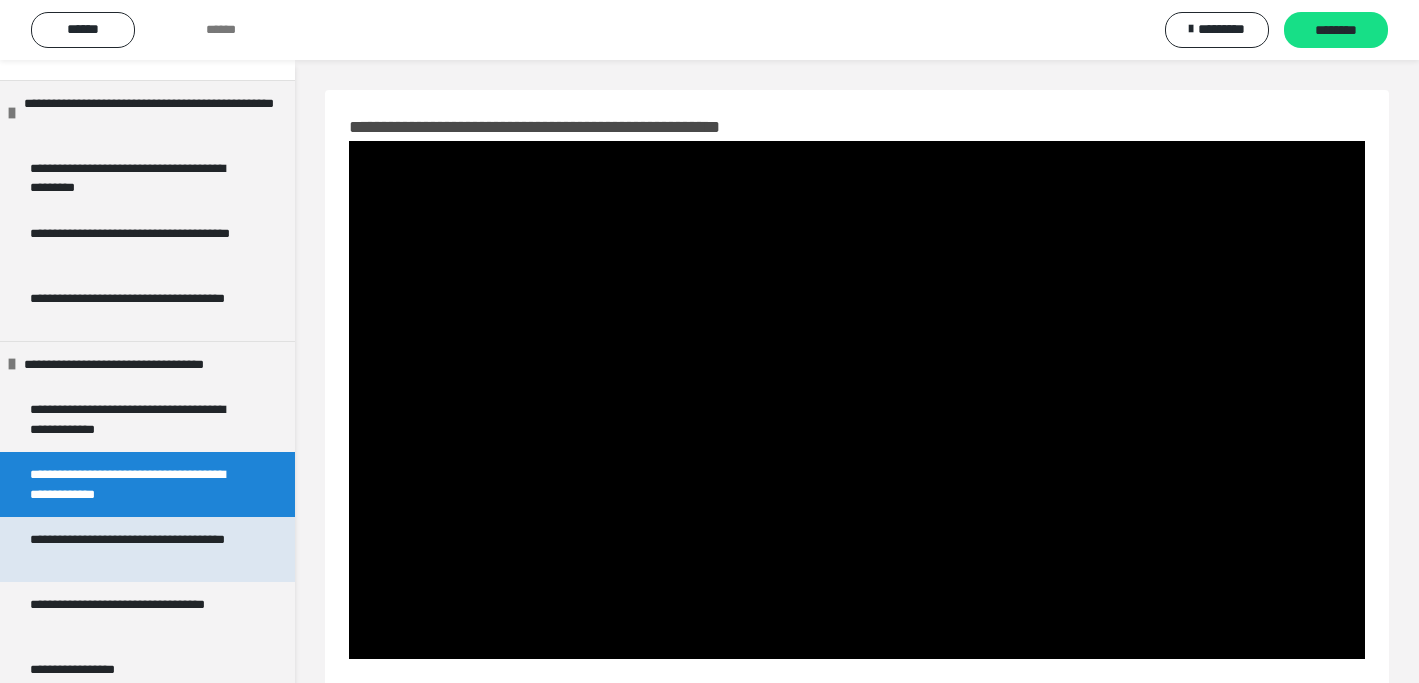 click on "**********" at bounding box center (139, 549) 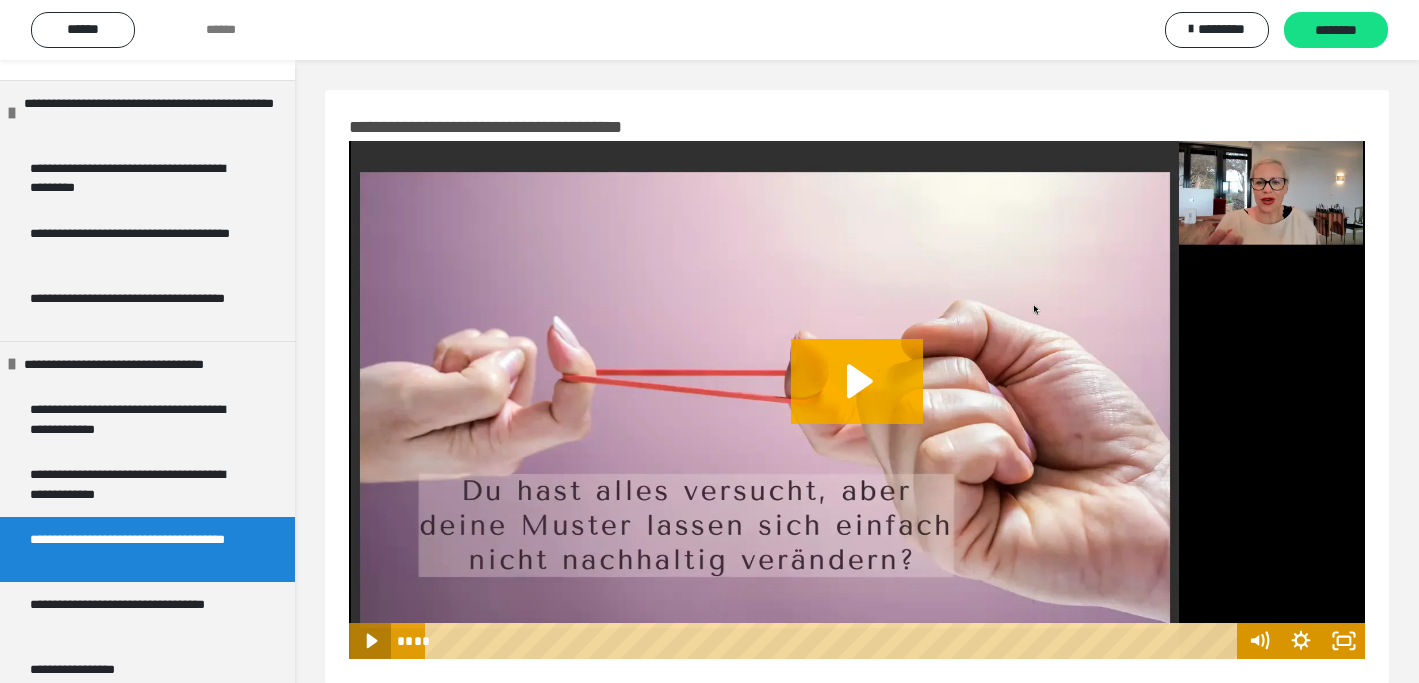 click 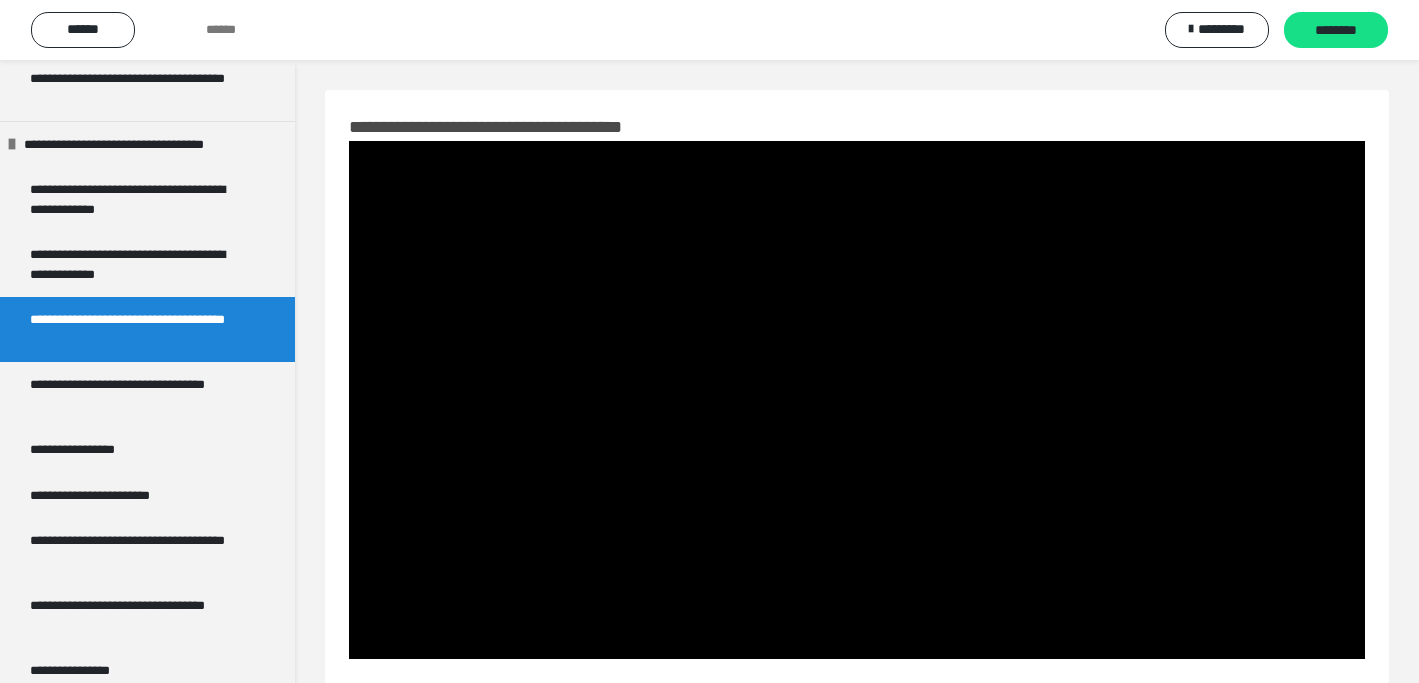 scroll, scrollTop: 321, scrollLeft: 0, axis: vertical 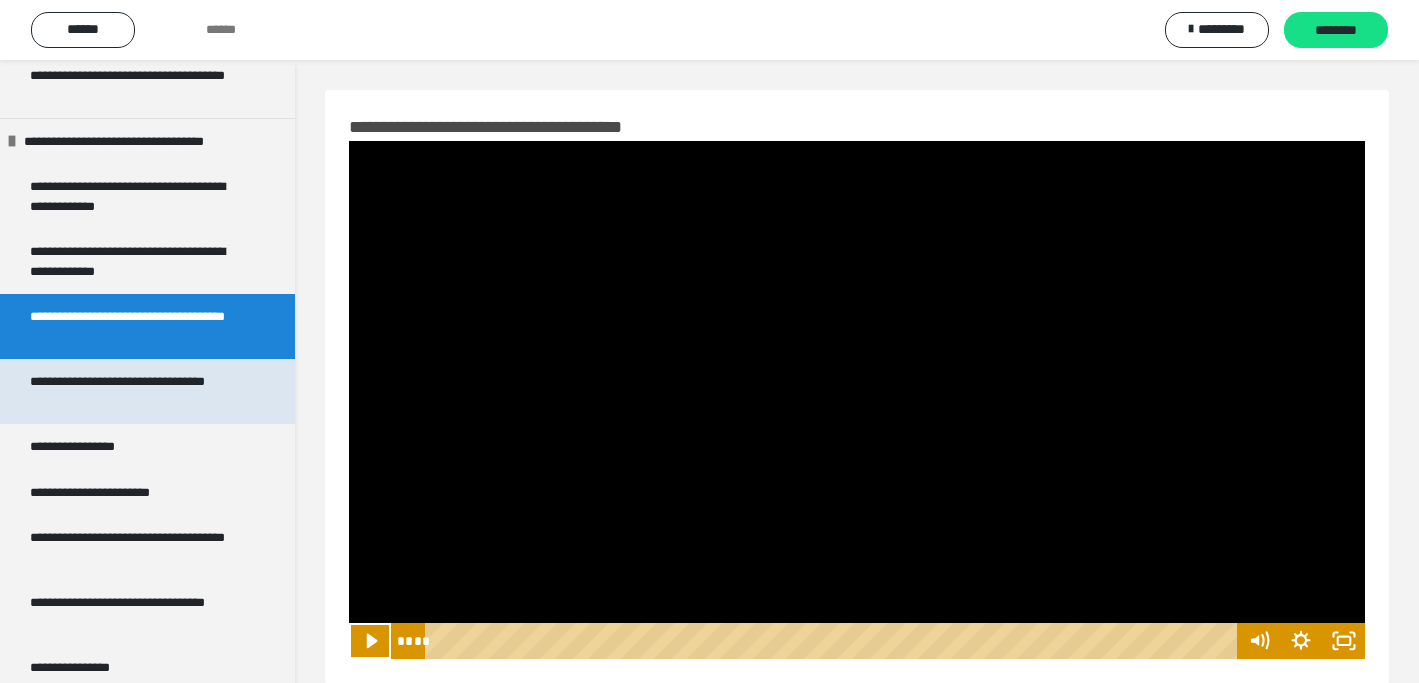 click on "**********" at bounding box center (139, 391) 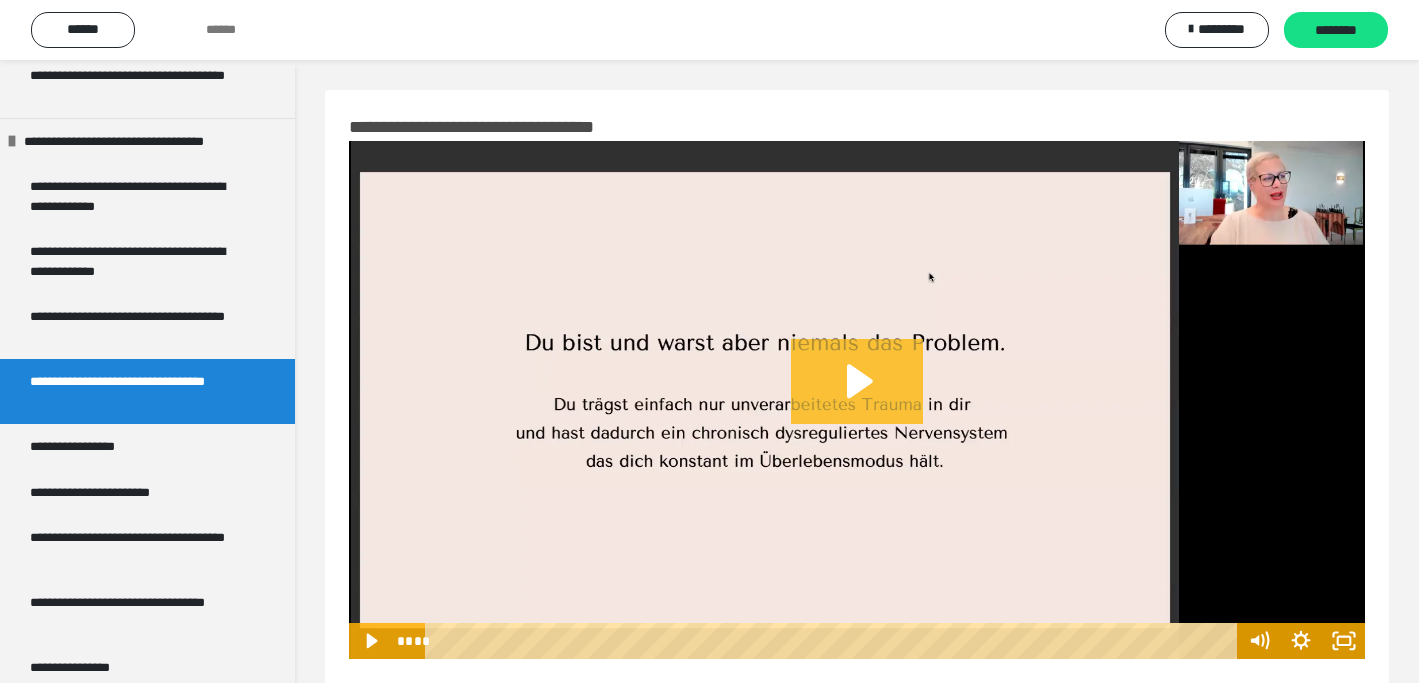 click 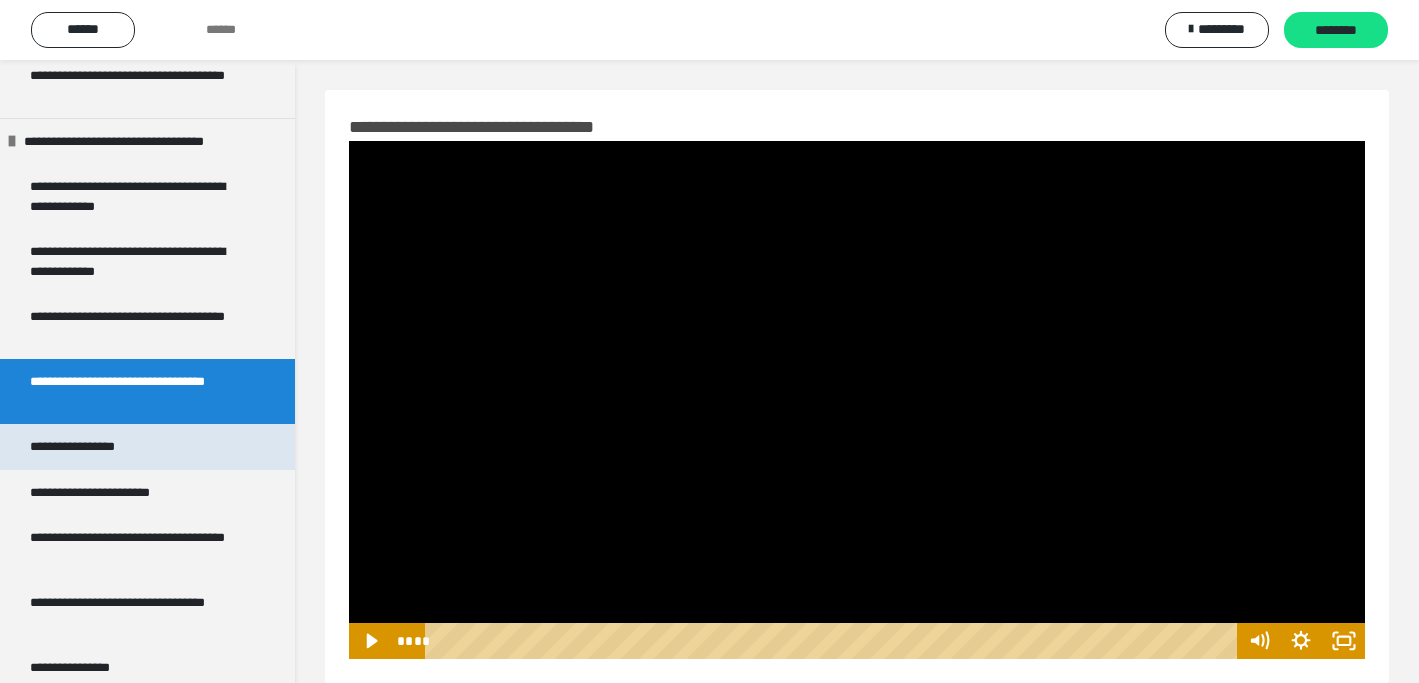 click on "**********" at bounding box center [94, 447] 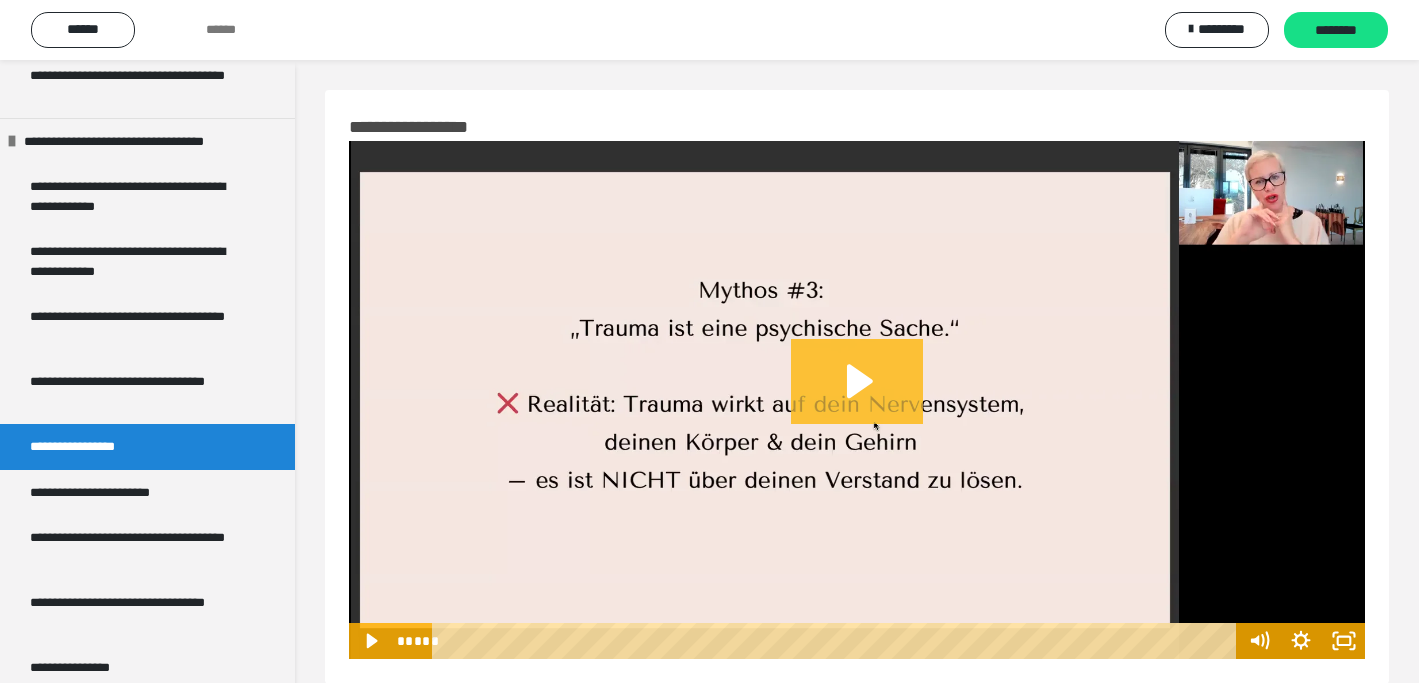 click 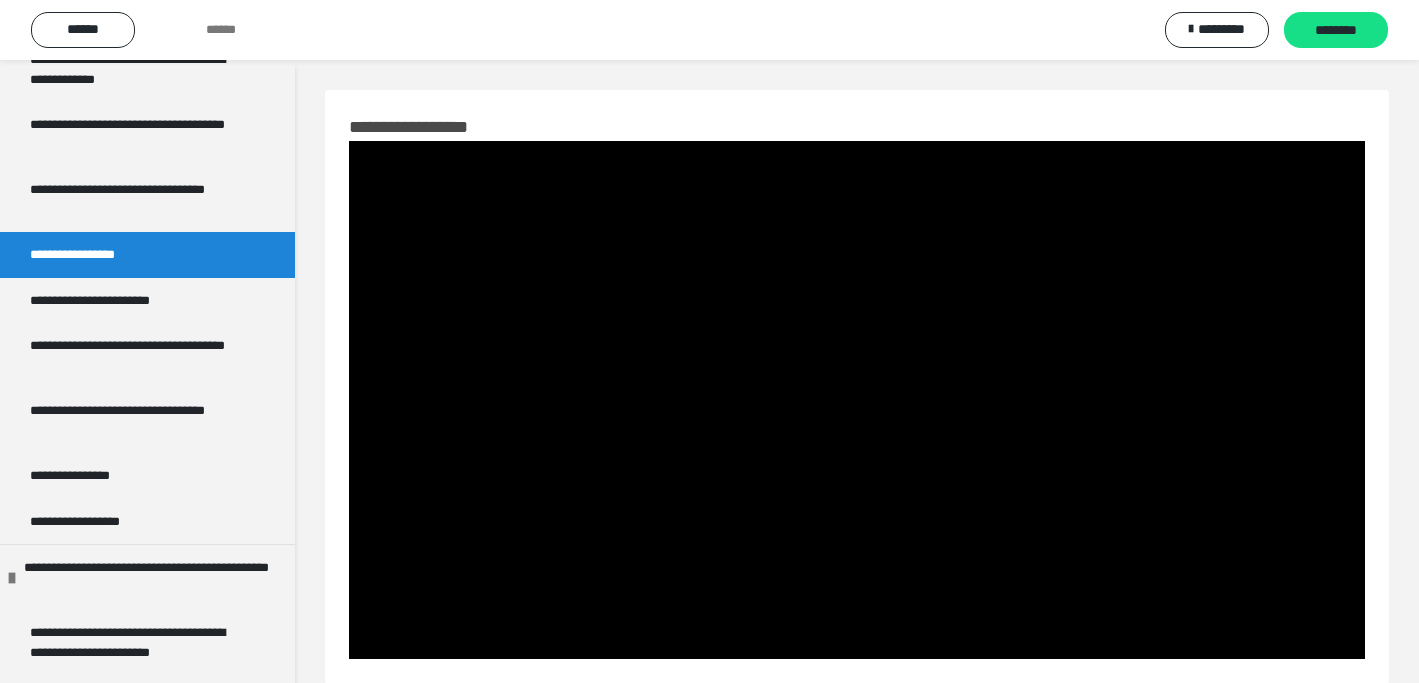 scroll, scrollTop: 514, scrollLeft: 0, axis: vertical 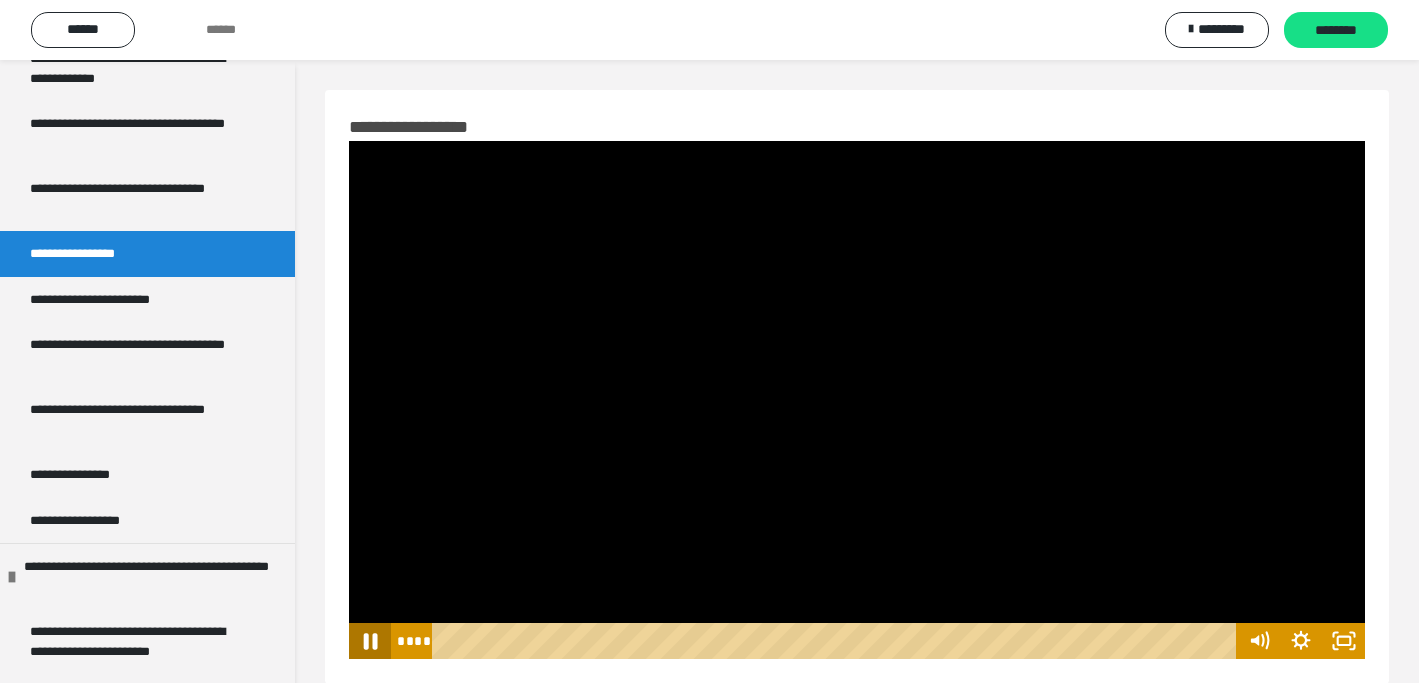 click 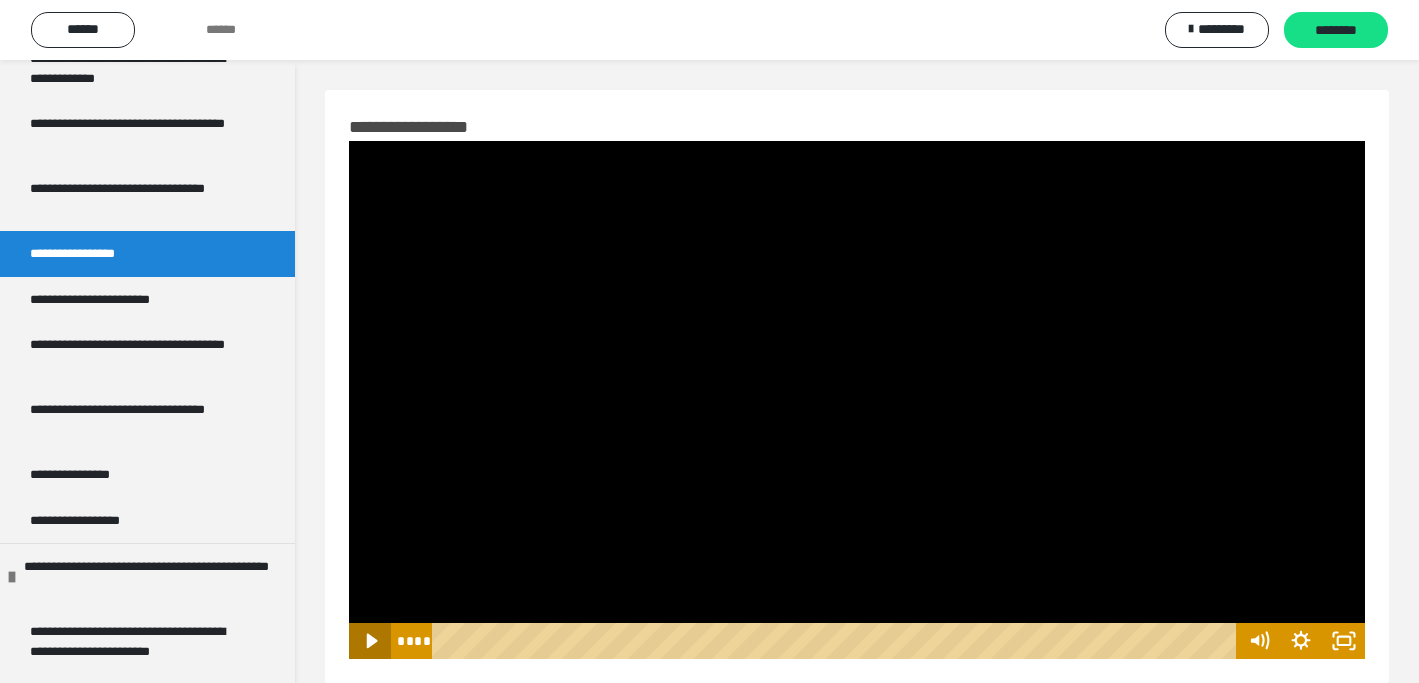 click 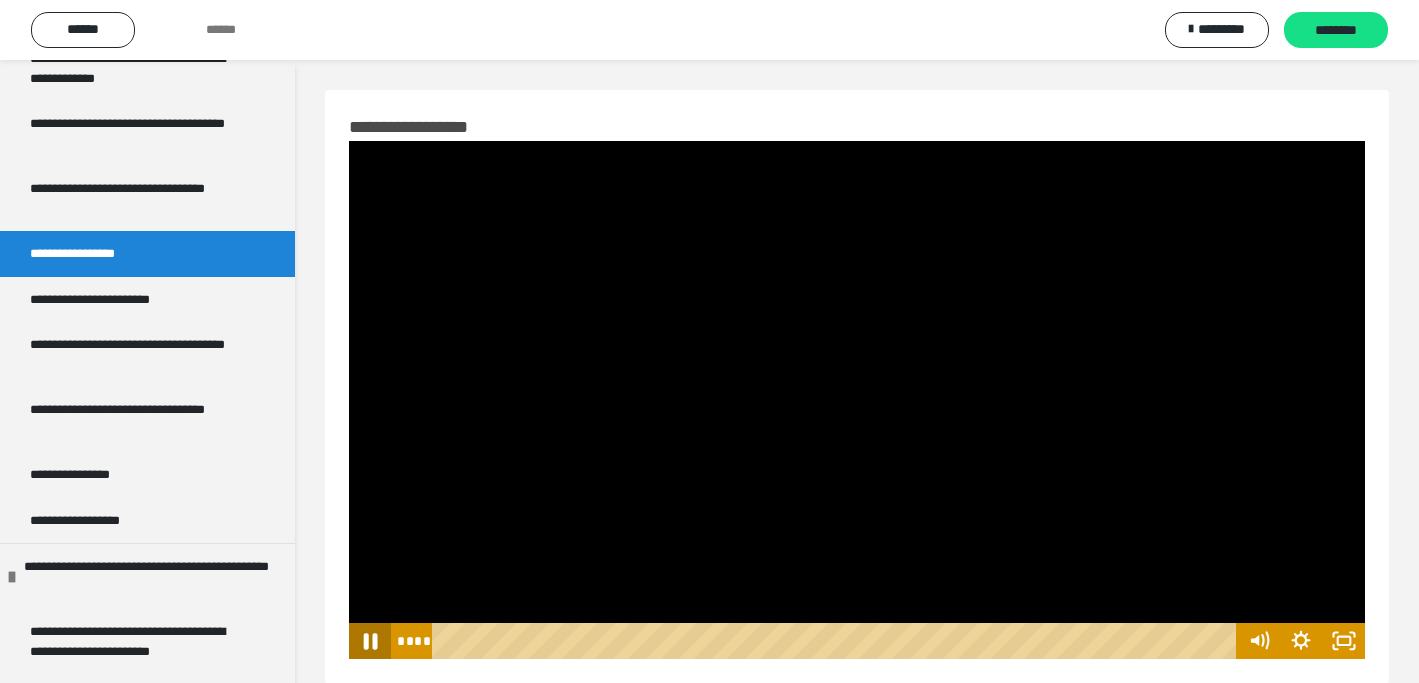 click 